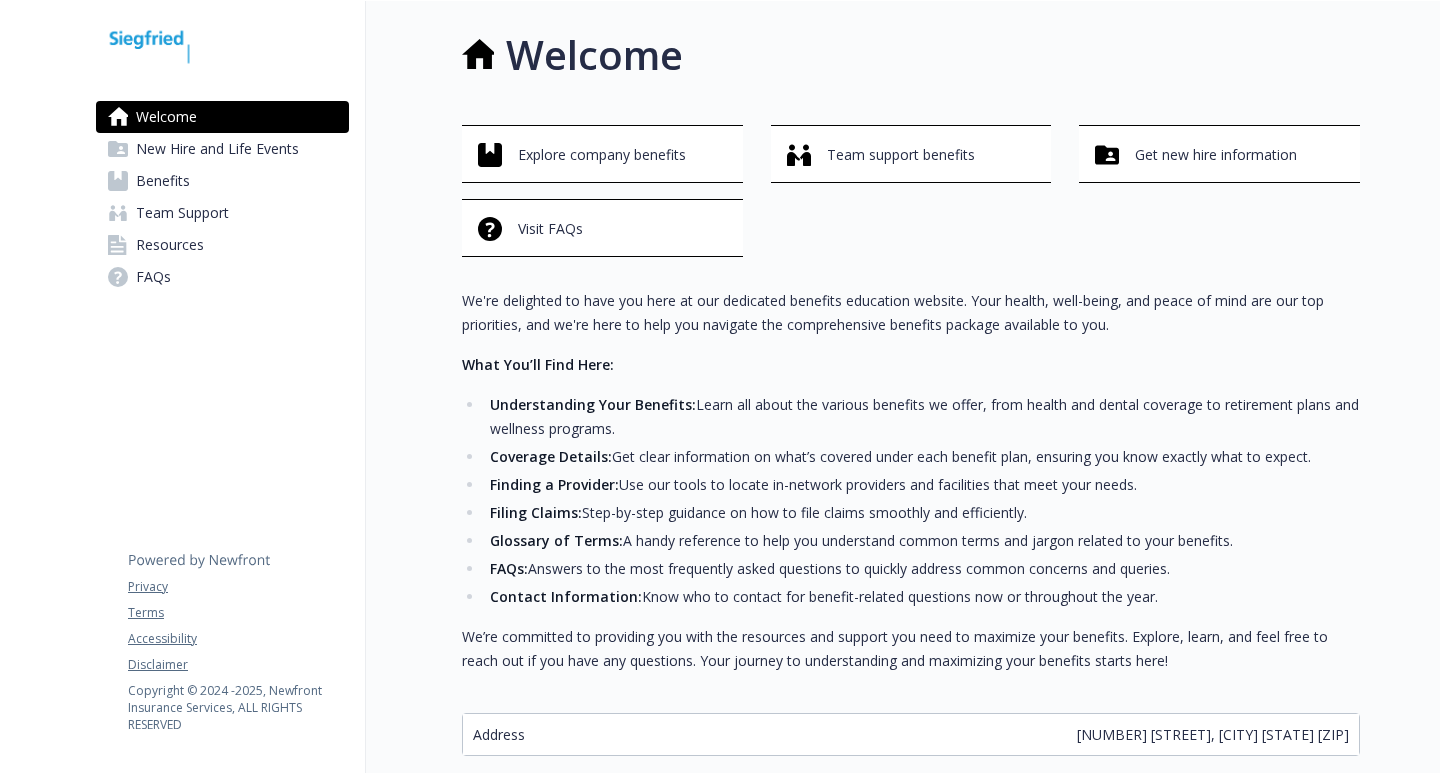 scroll, scrollTop: 0, scrollLeft: 0, axis: both 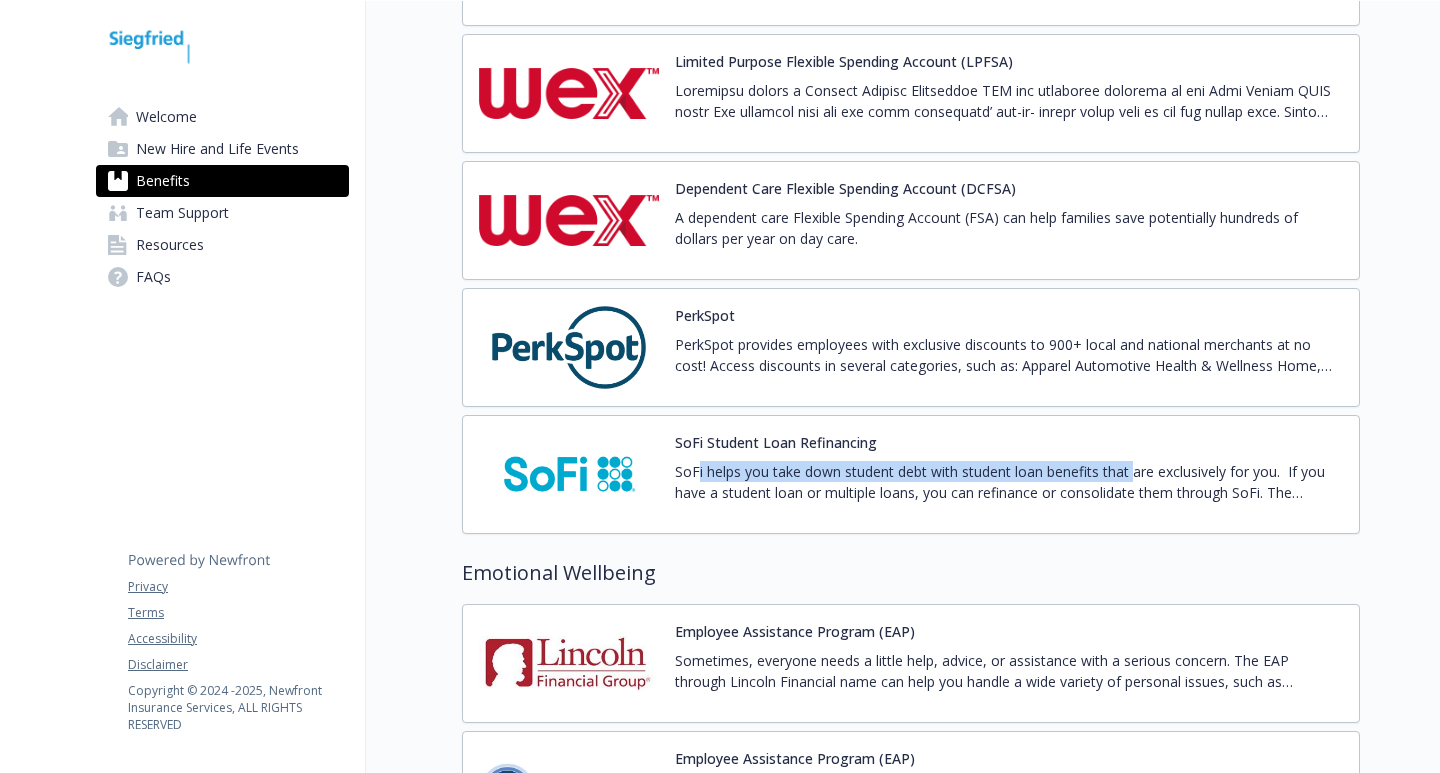 drag, startPoint x: 699, startPoint y: 466, endPoint x: 1143, endPoint y: 472, distance: 444.04053 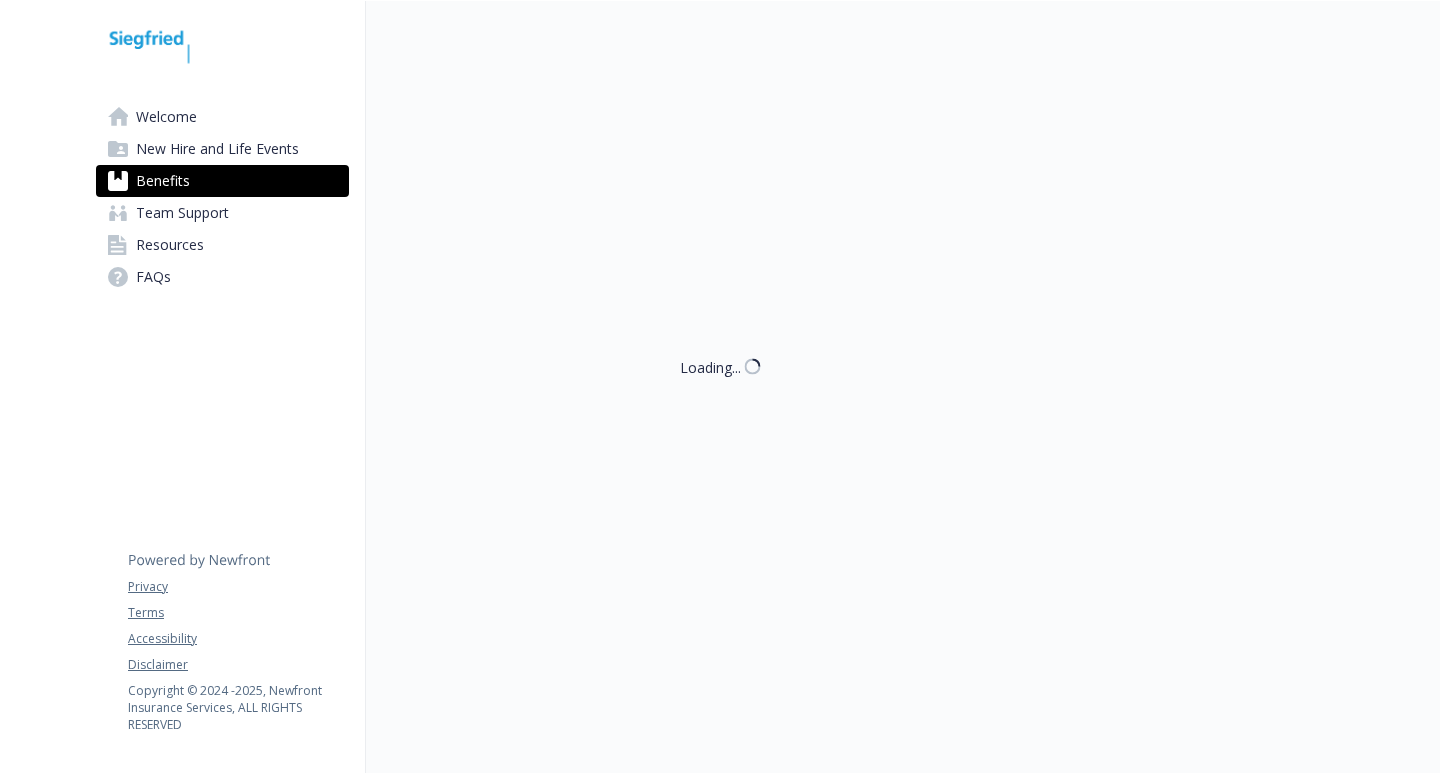 click on "Skip to main content Welcome New Hire and Life Events Benefits Team Support Resources FAQs Privacy Terms Accessibility Disclaimer Copyright © 2024 - 2025 , Newfront Insurance Services, ALL RIGHTS RESERVED Loading... Siegfried | Benefits" at bounding box center [720, 386] 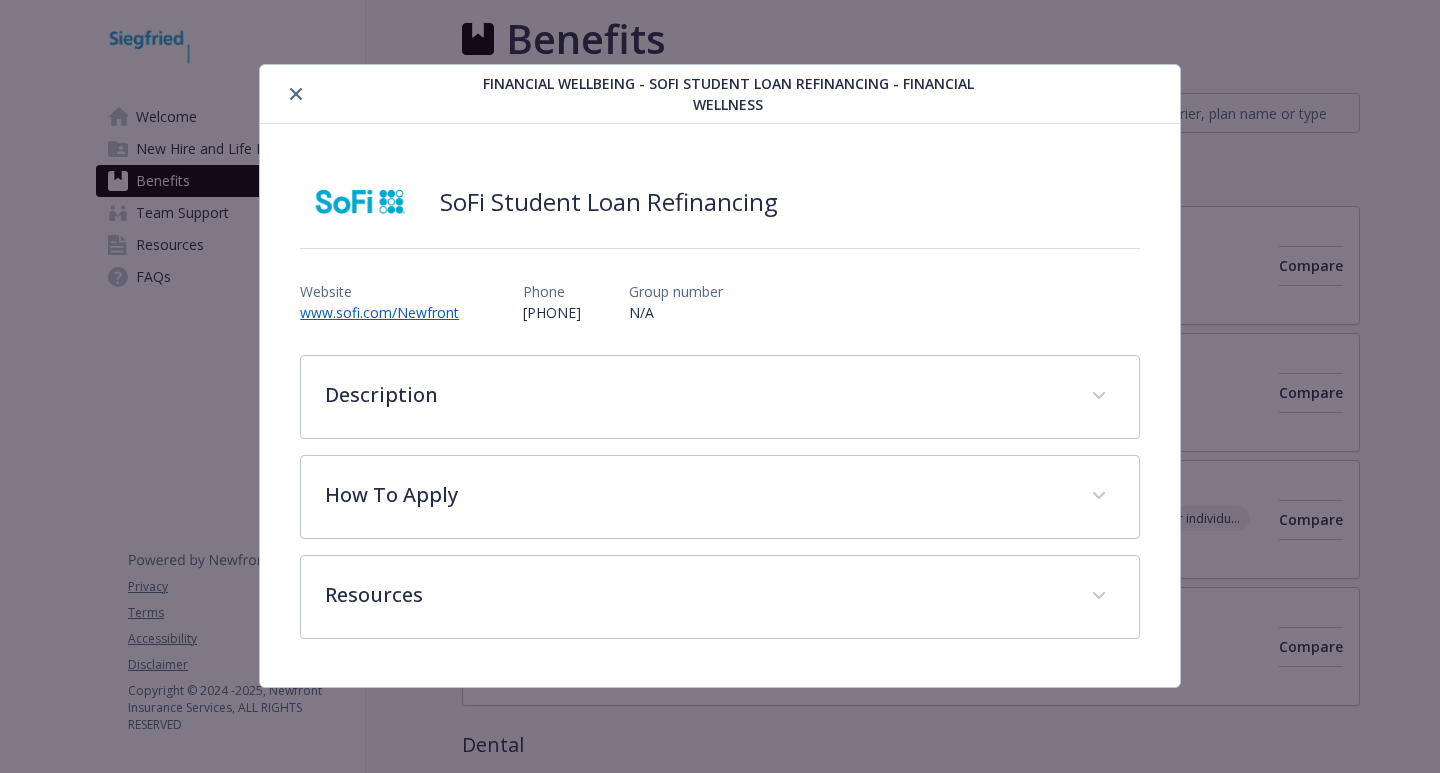 scroll, scrollTop: 3100, scrollLeft: 0, axis: vertical 